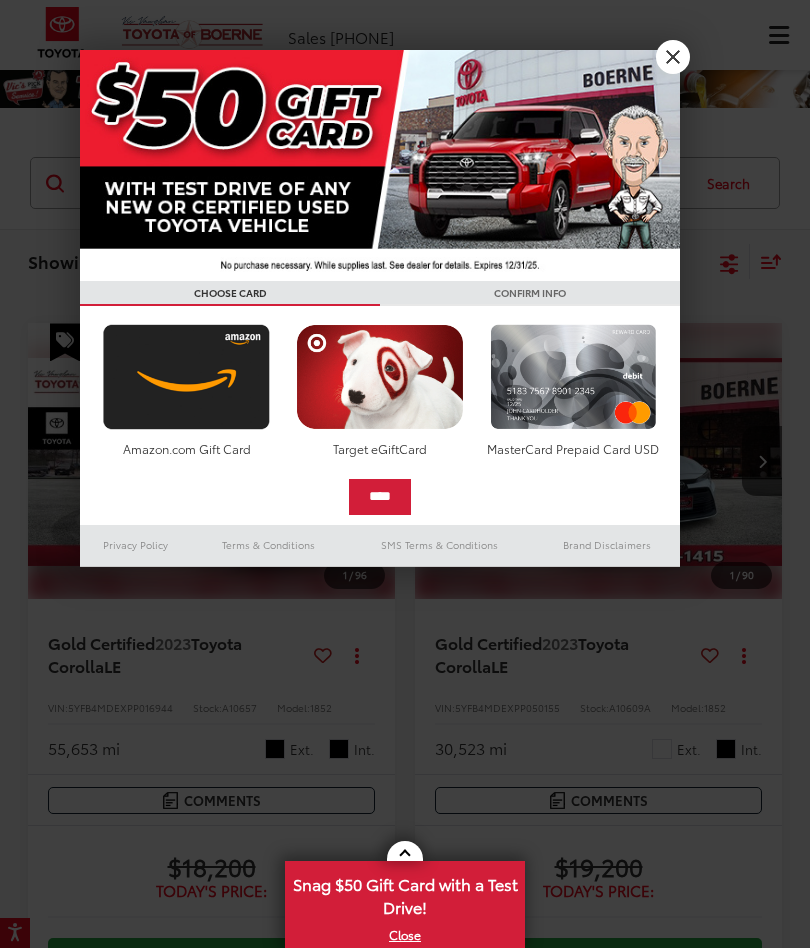 scroll, scrollTop: 0, scrollLeft: 0, axis: both 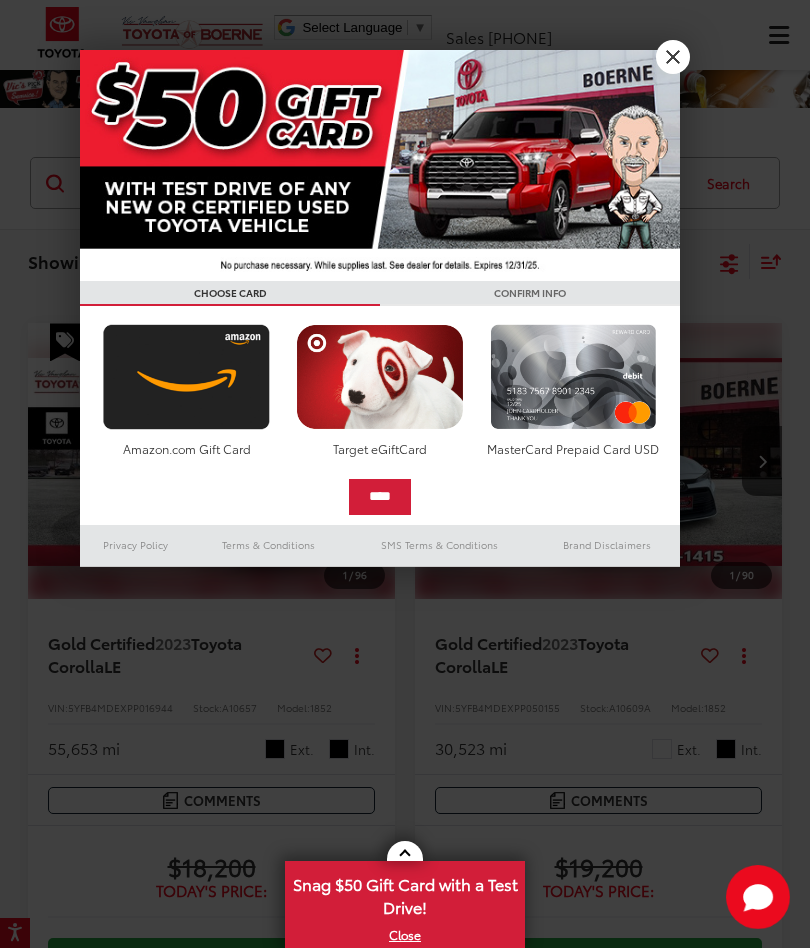 click at bounding box center (405, 474) 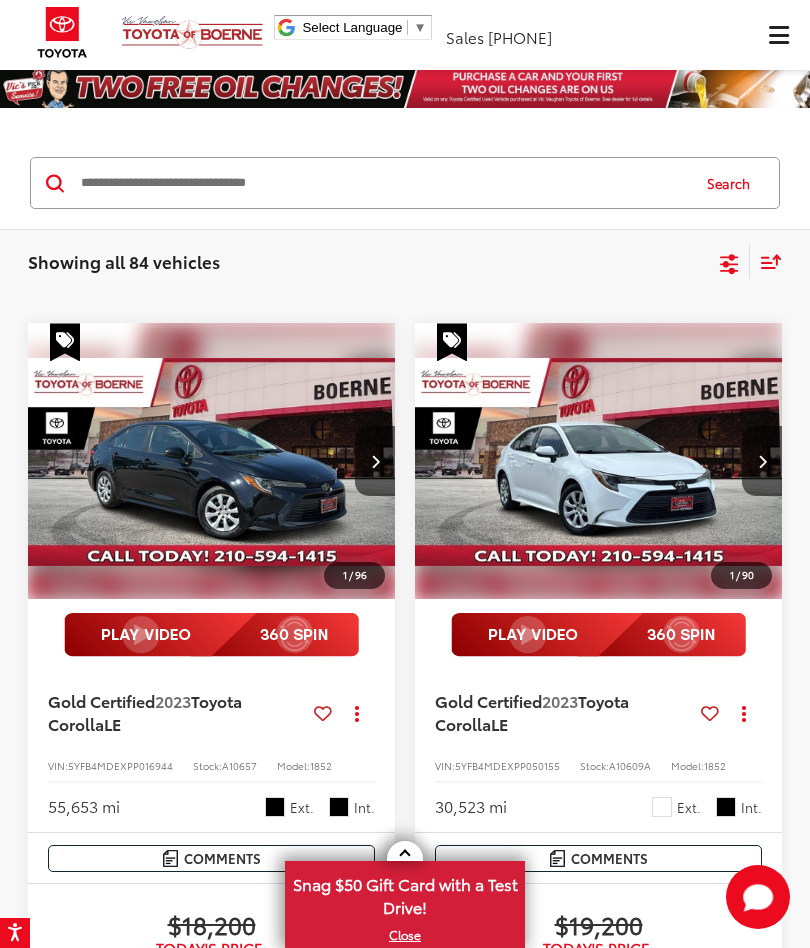 click at bounding box center (383, 183) 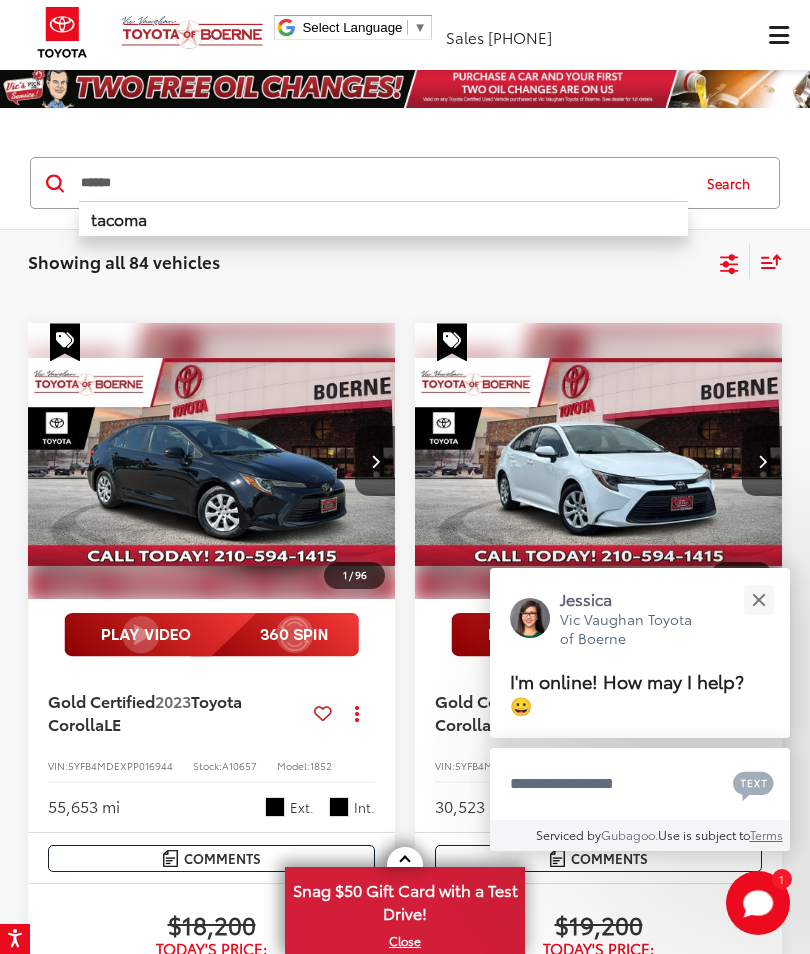click on "Search" at bounding box center (733, 183) 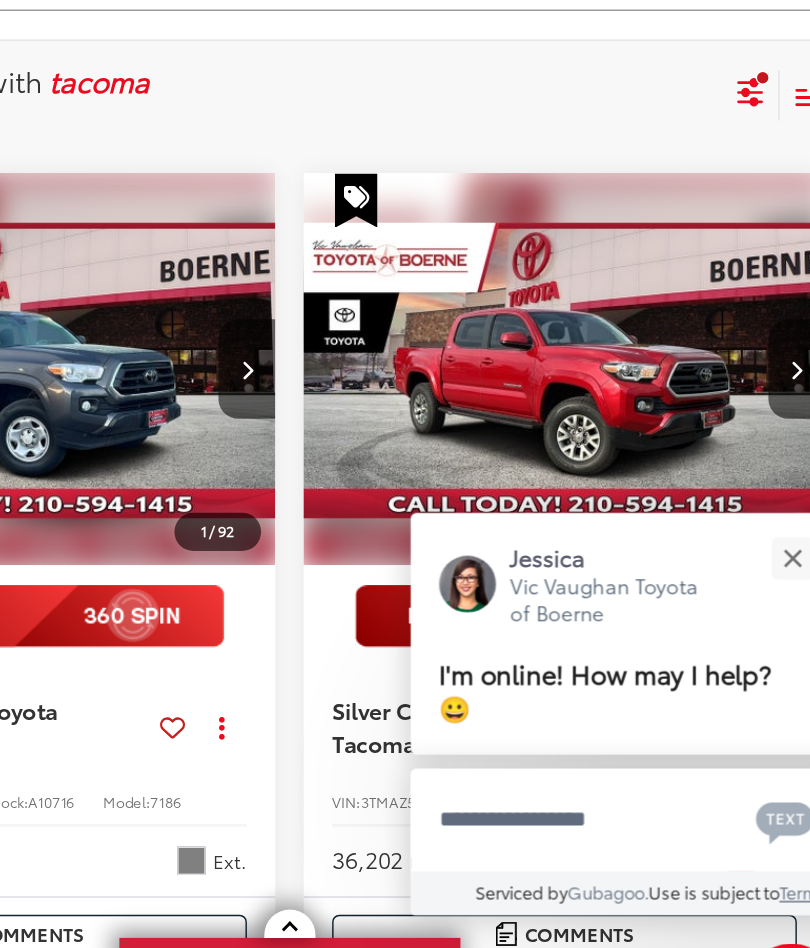 click at bounding box center [758, 593] 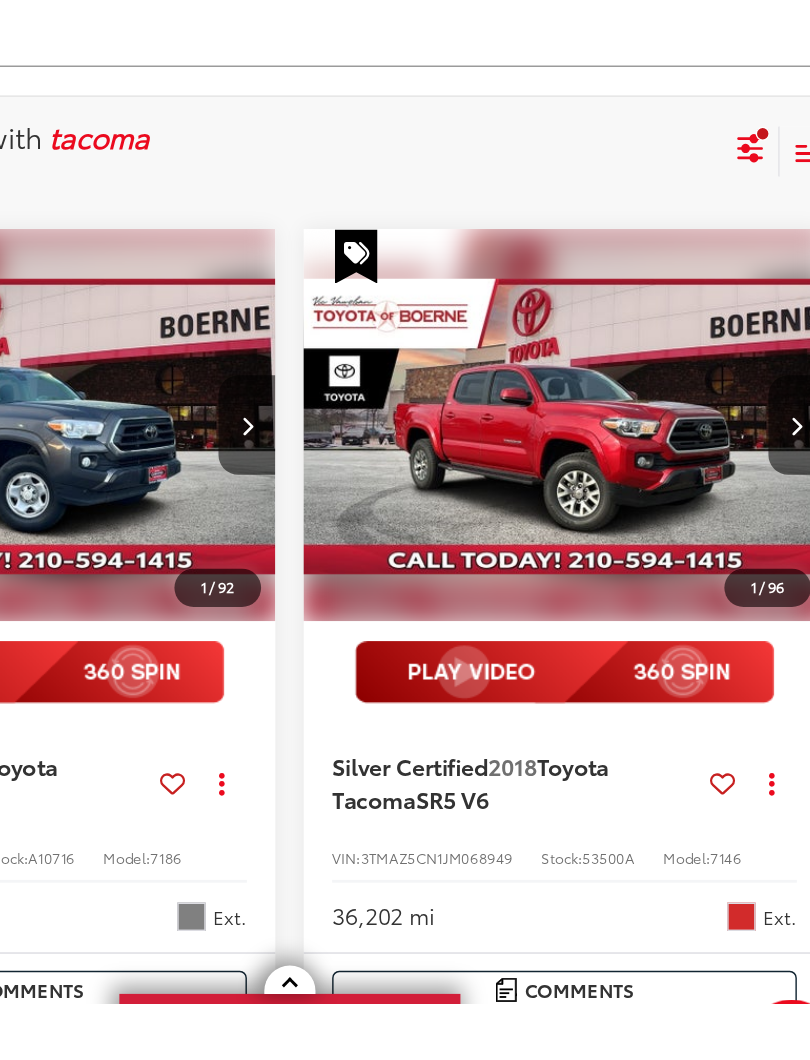 scroll, scrollTop: 0, scrollLeft: 0, axis: both 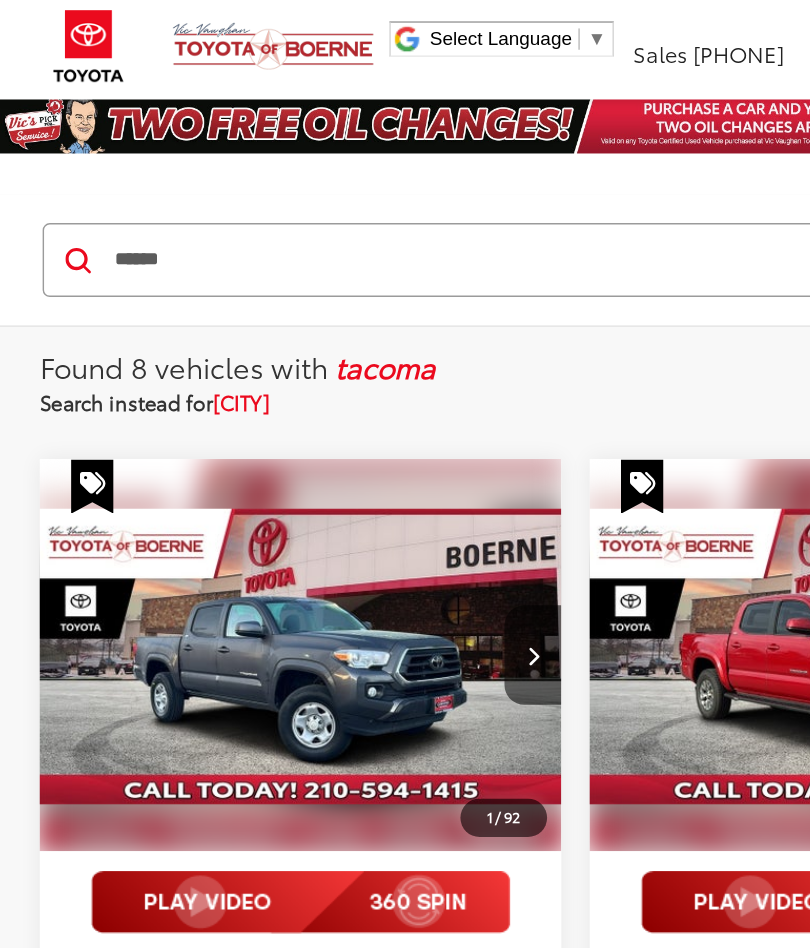 click on "****** ****** tacoma Search" at bounding box center [405, 183] 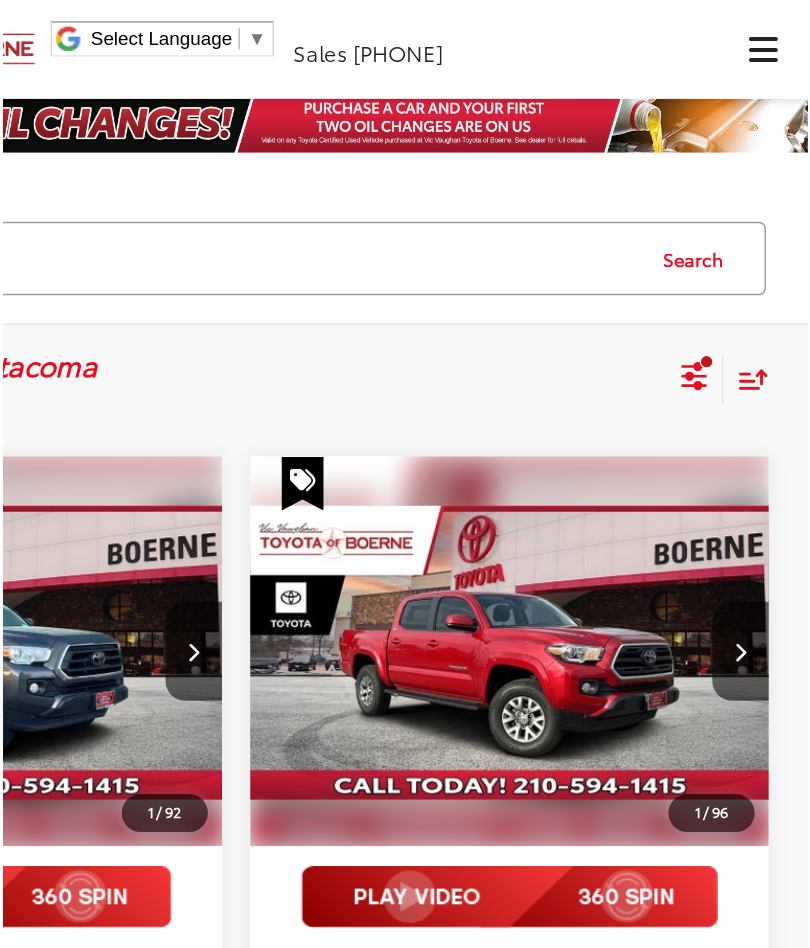scroll, scrollTop: 0, scrollLeft: 0, axis: both 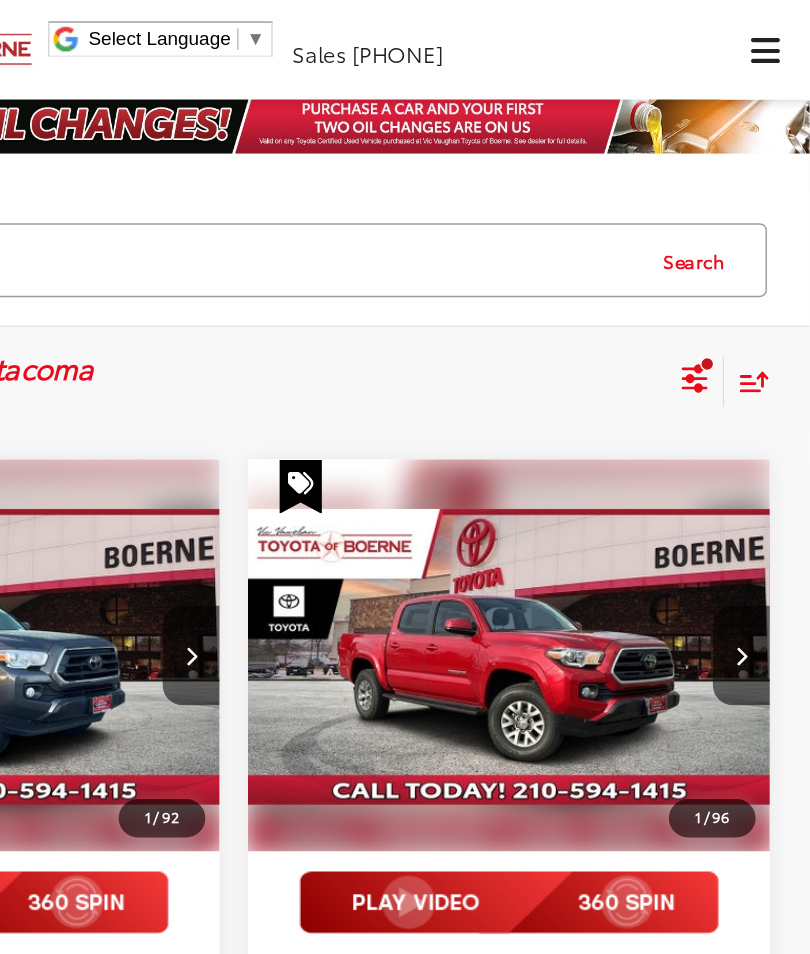click on "Search" at bounding box center [733, 183] 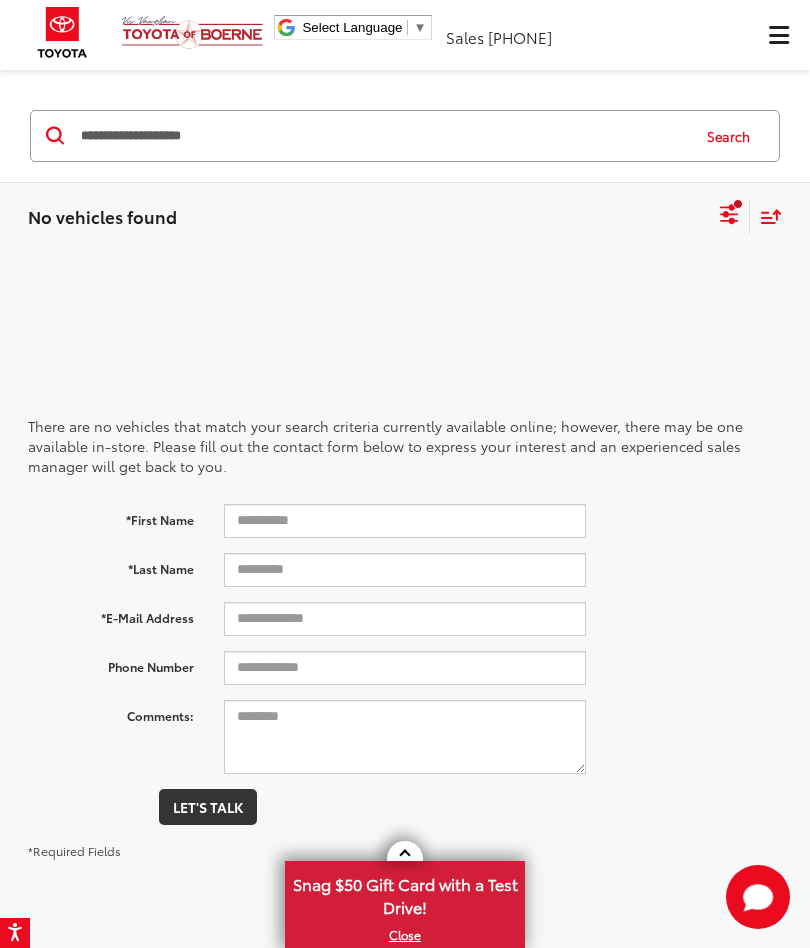 scroll, scrollTop: 0, scrollLeft: 0, axis: both 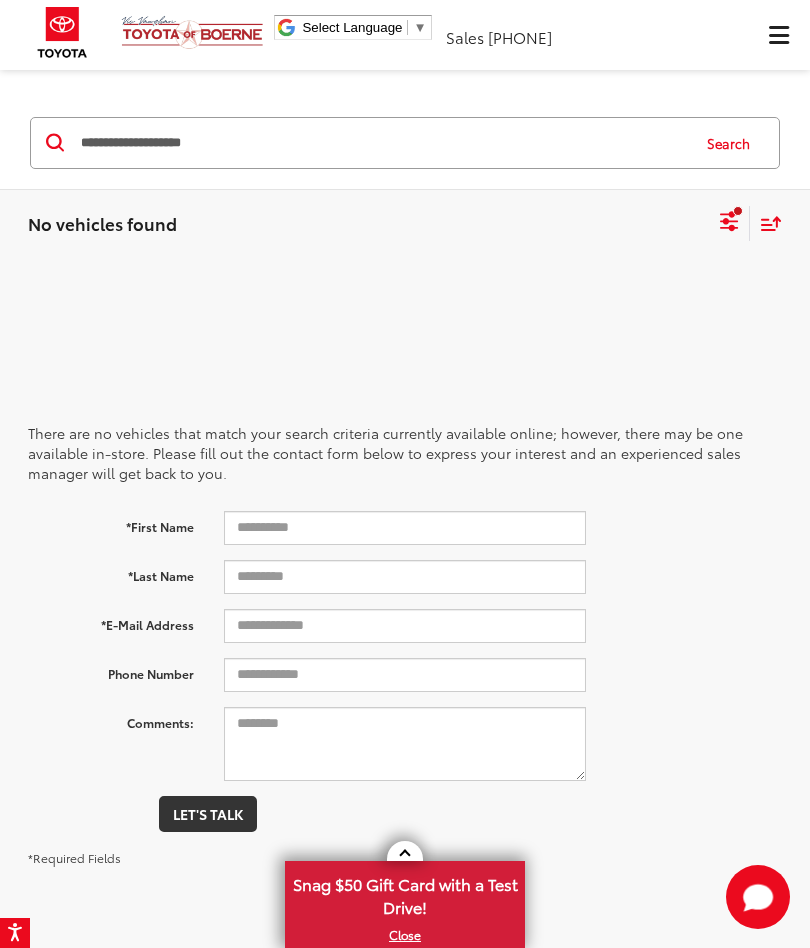 click on "**********" at bounding box center [383, 143] 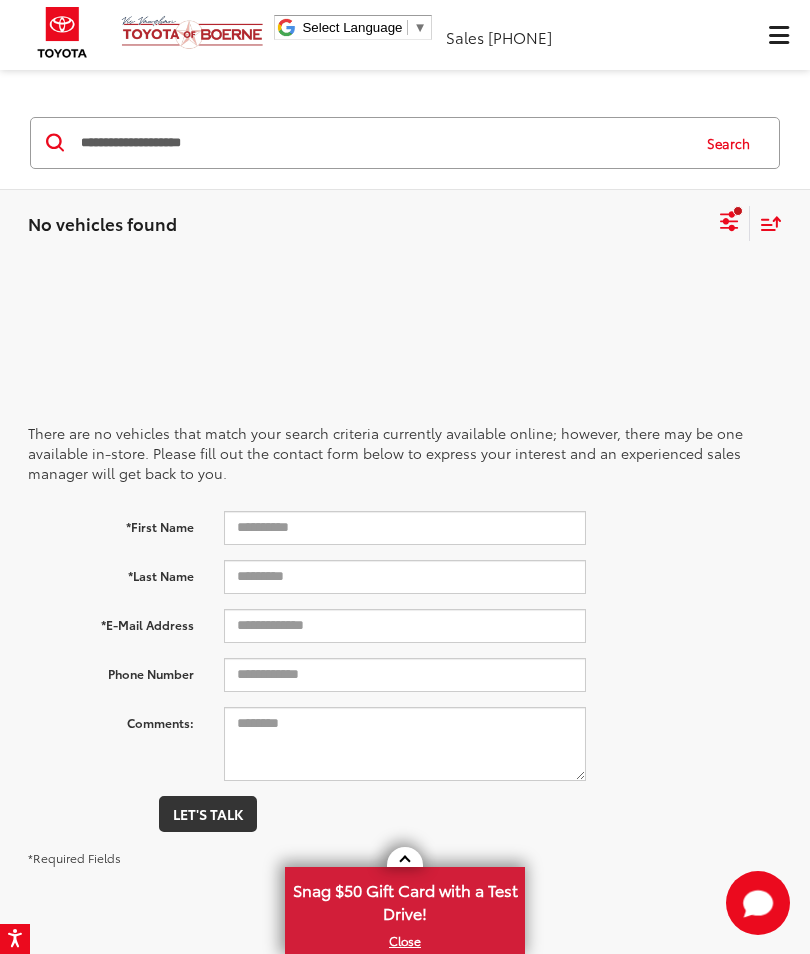 click on "**********" at bounding box center (383, 143) 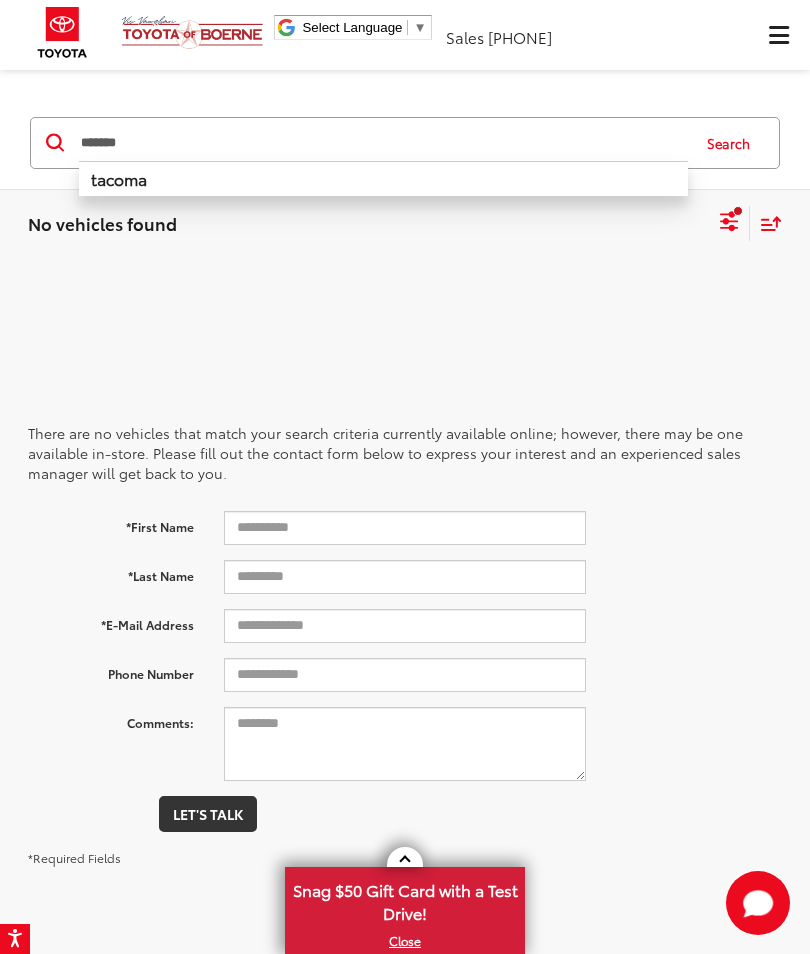 type on "******" 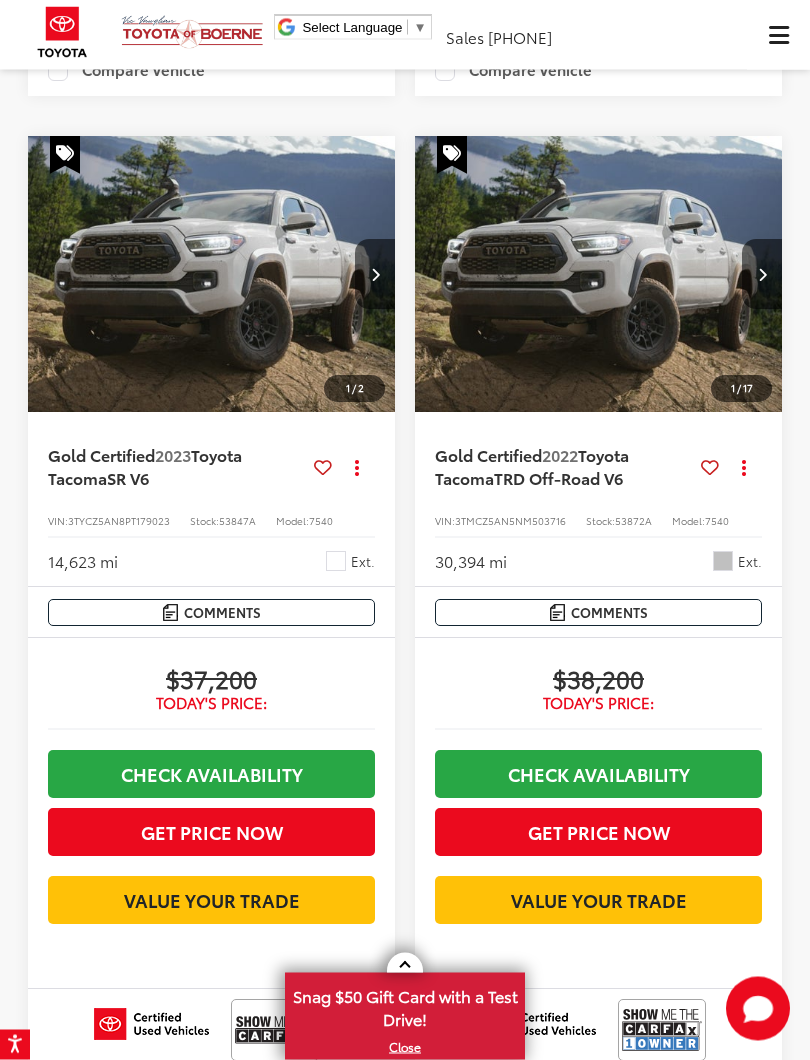 scroll, scrollTop: 3293, scrollLeft: 0, axis: vertical 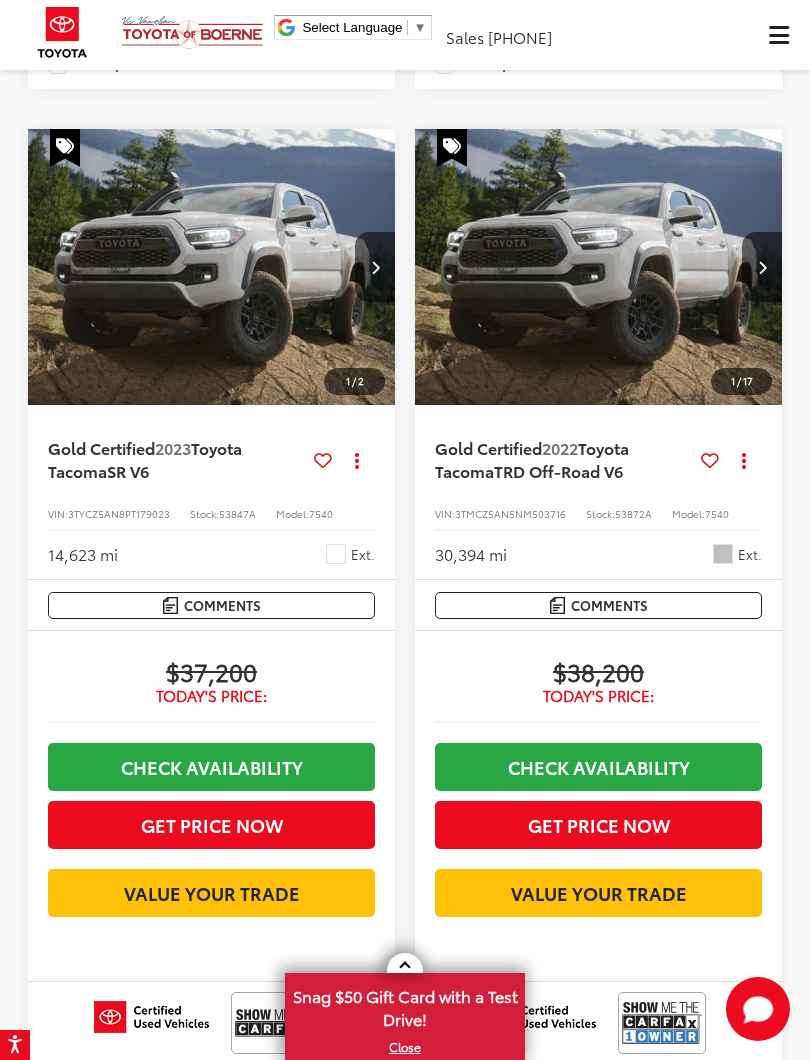 click at bounding box center (599, 268) 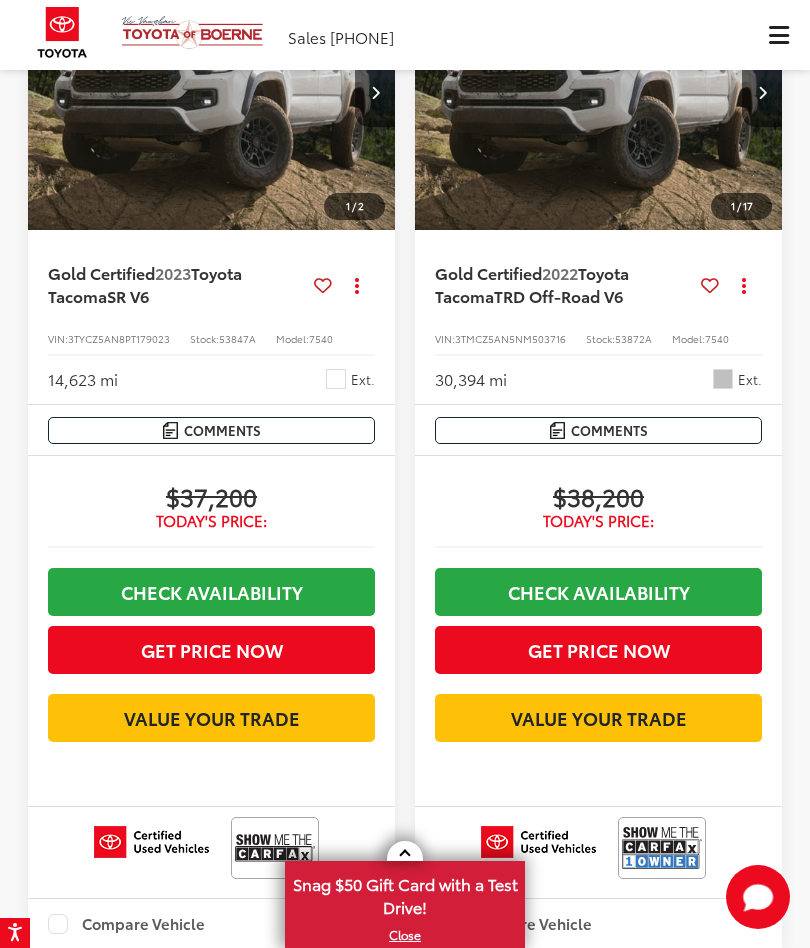 scroll, scrollTop: 3349, scrollLeft: 0, axis: vertical 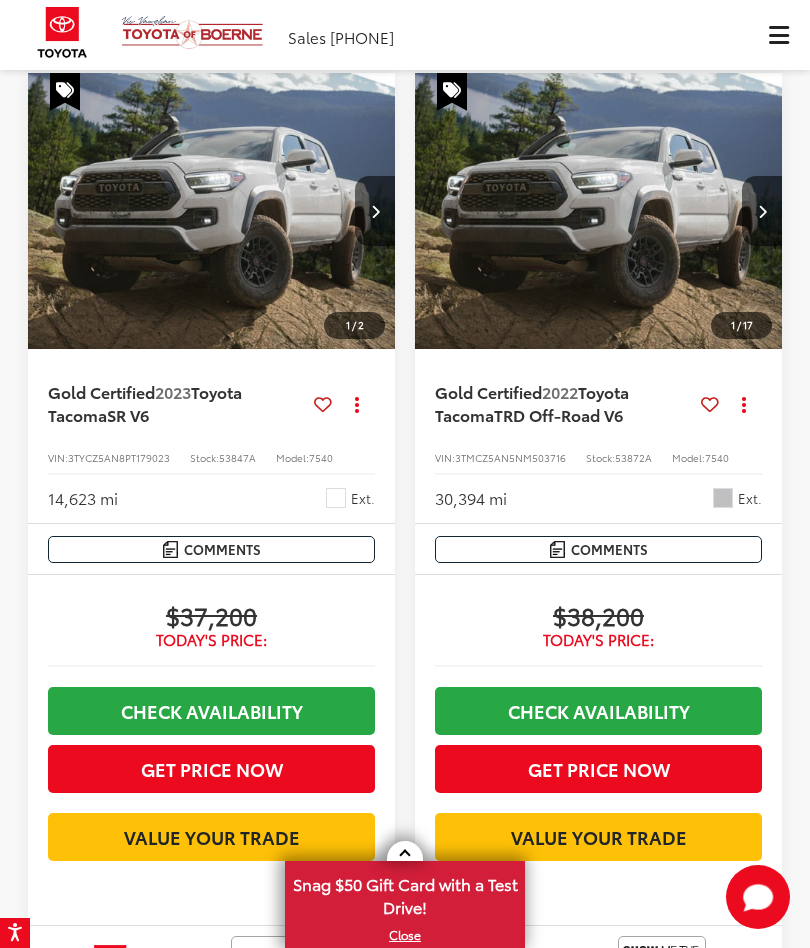 click at bounding box center (212, 212) 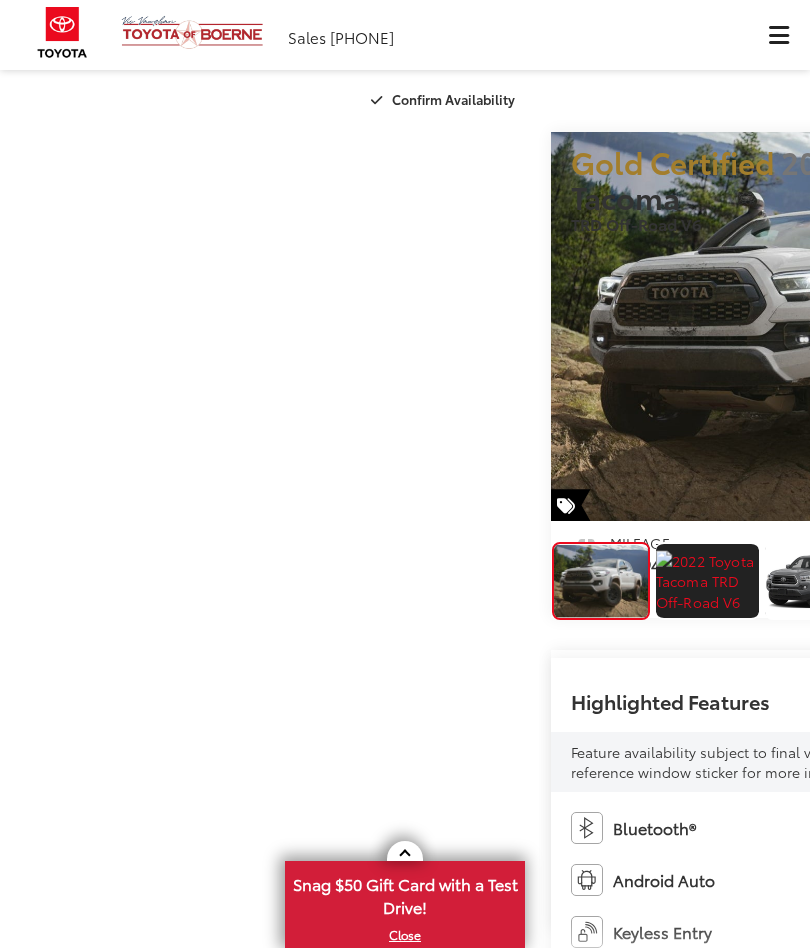 scroll, scrollTop: 0, scrollLeft: 0, axis: both 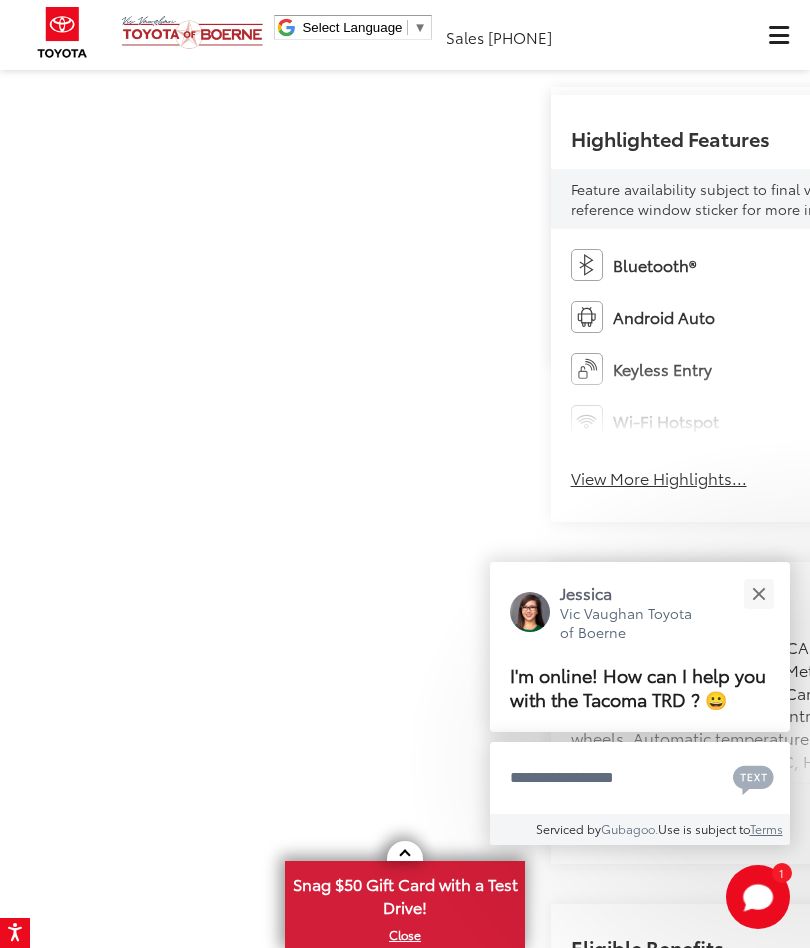 click at bounding box center [758, 593] 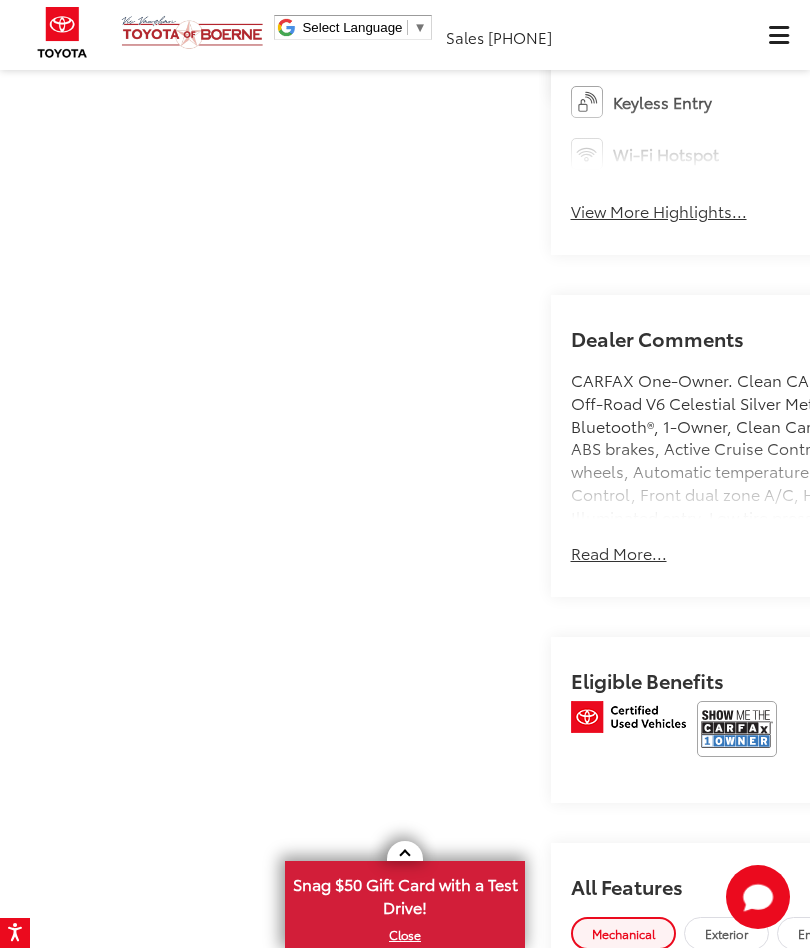 scroll, scrollTop: 828, scrollLeft: 0, axis: vertical 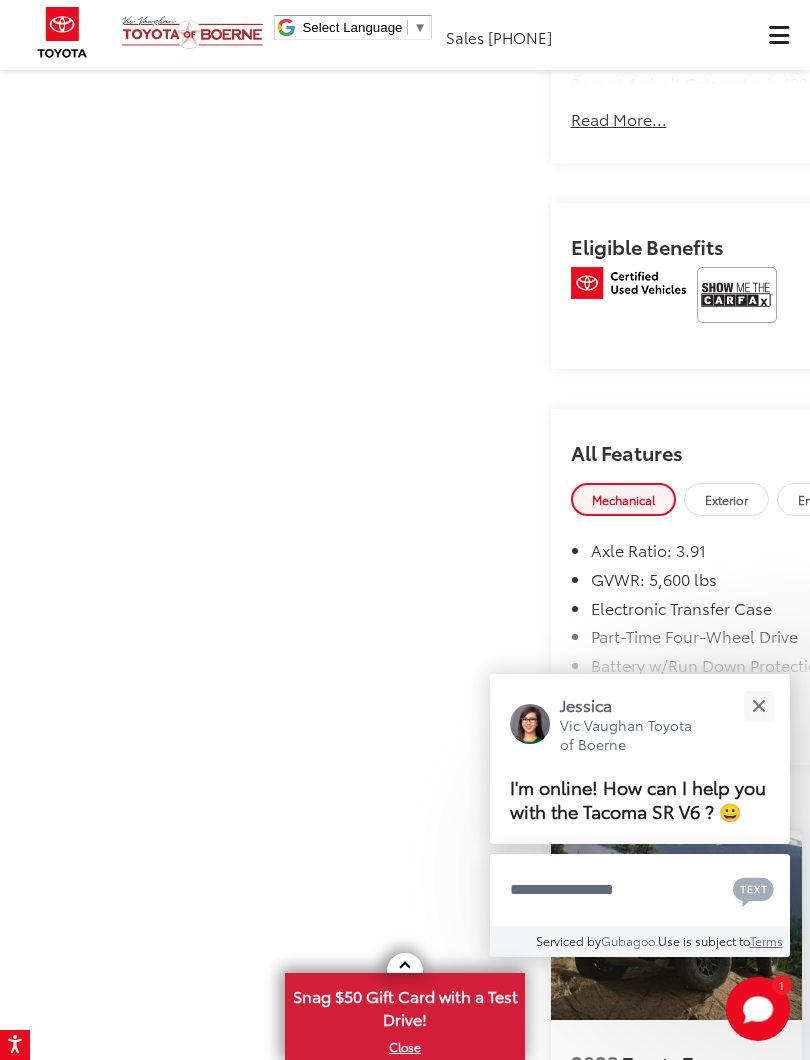click at bounding box center [758, 705] 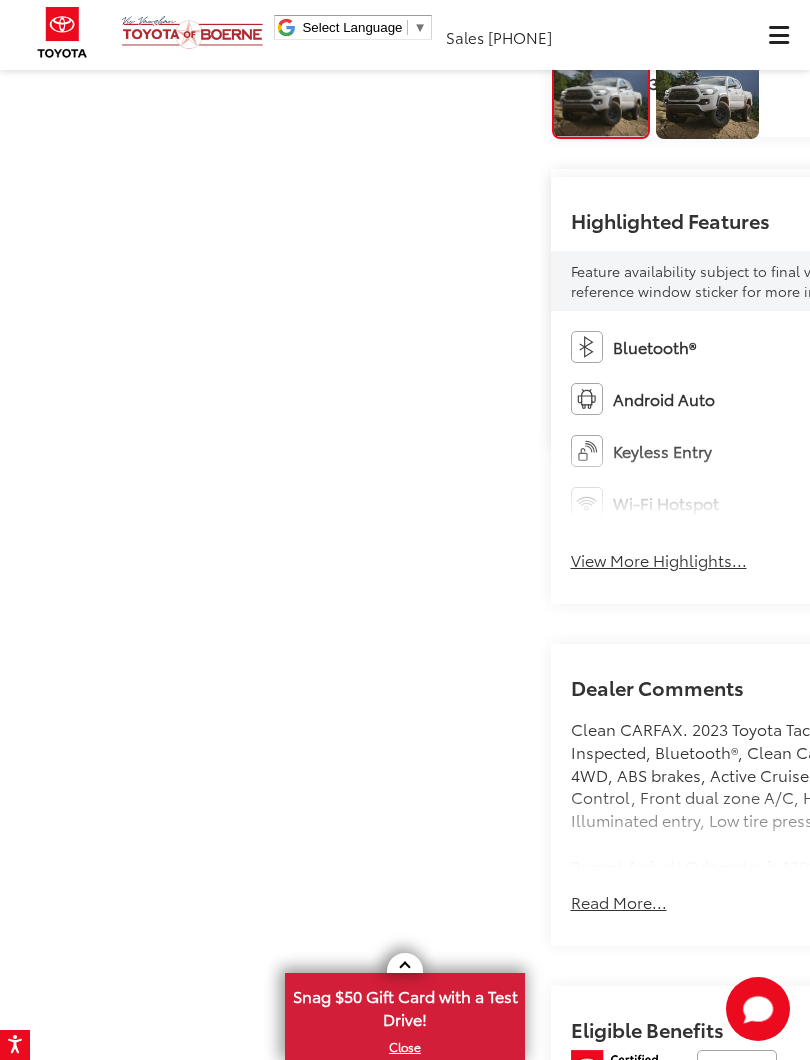 scroll, scrollTop: 479, scrollLeft: 0, axis: vertical 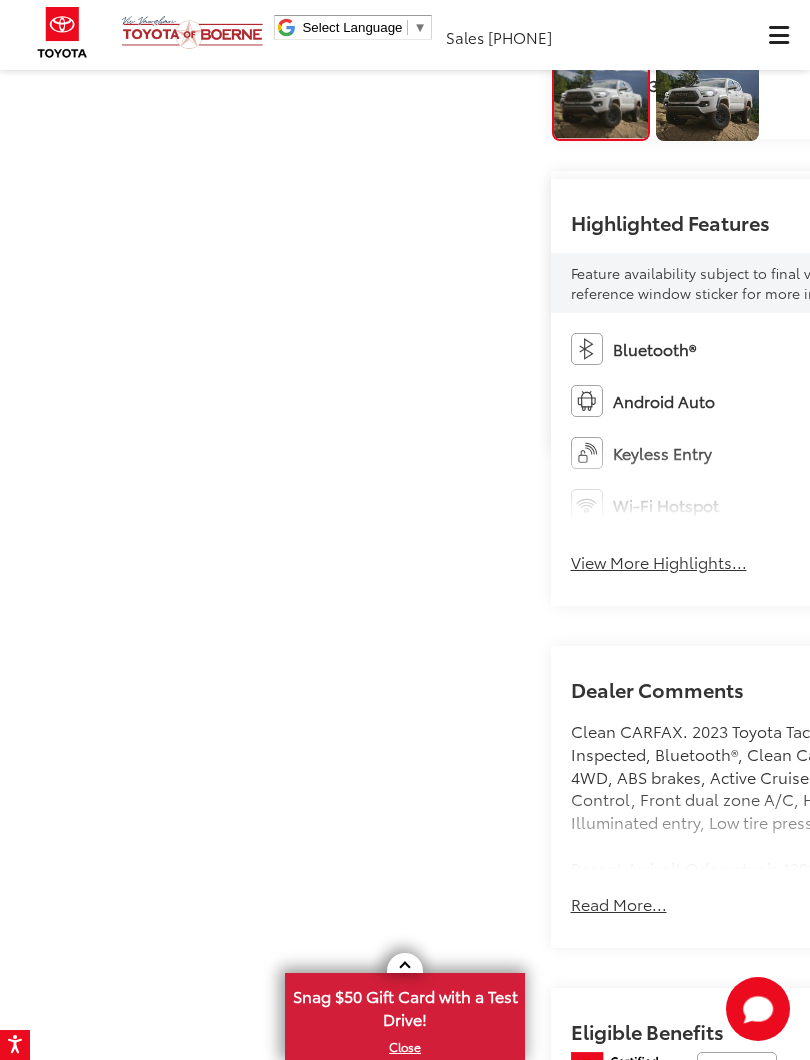 click on "Check Availability" at bounding box center (810, -49) 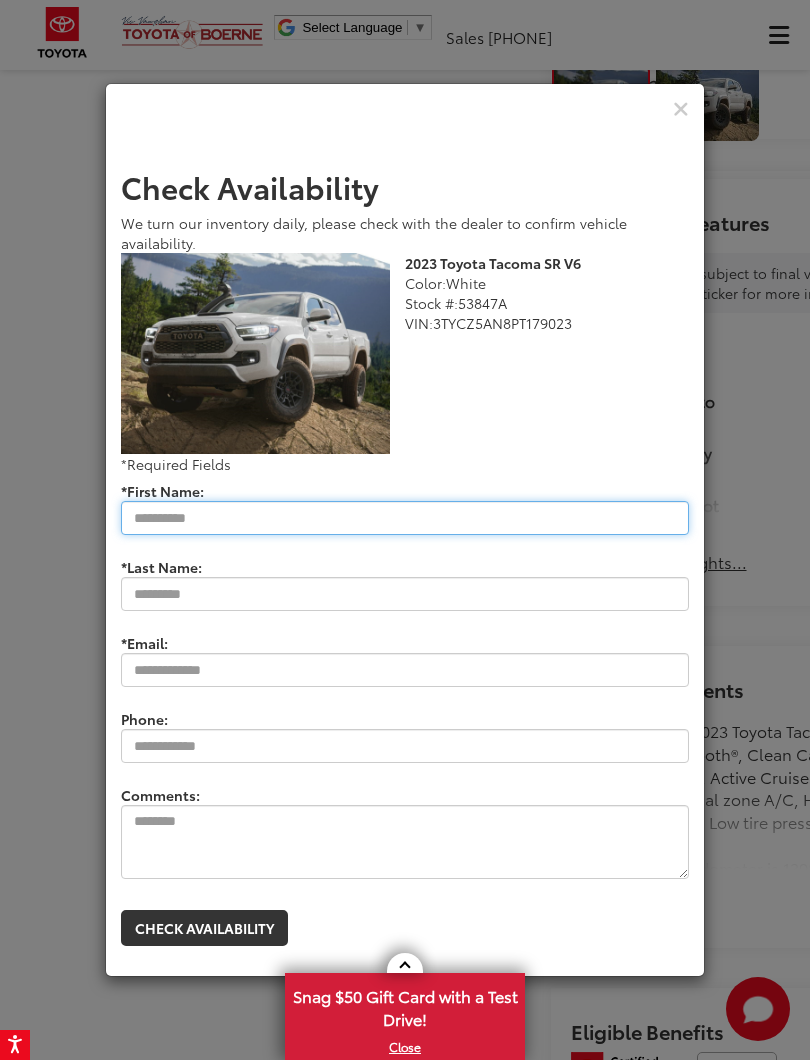 click on "*First Name:" at bounding box center [405, 518] 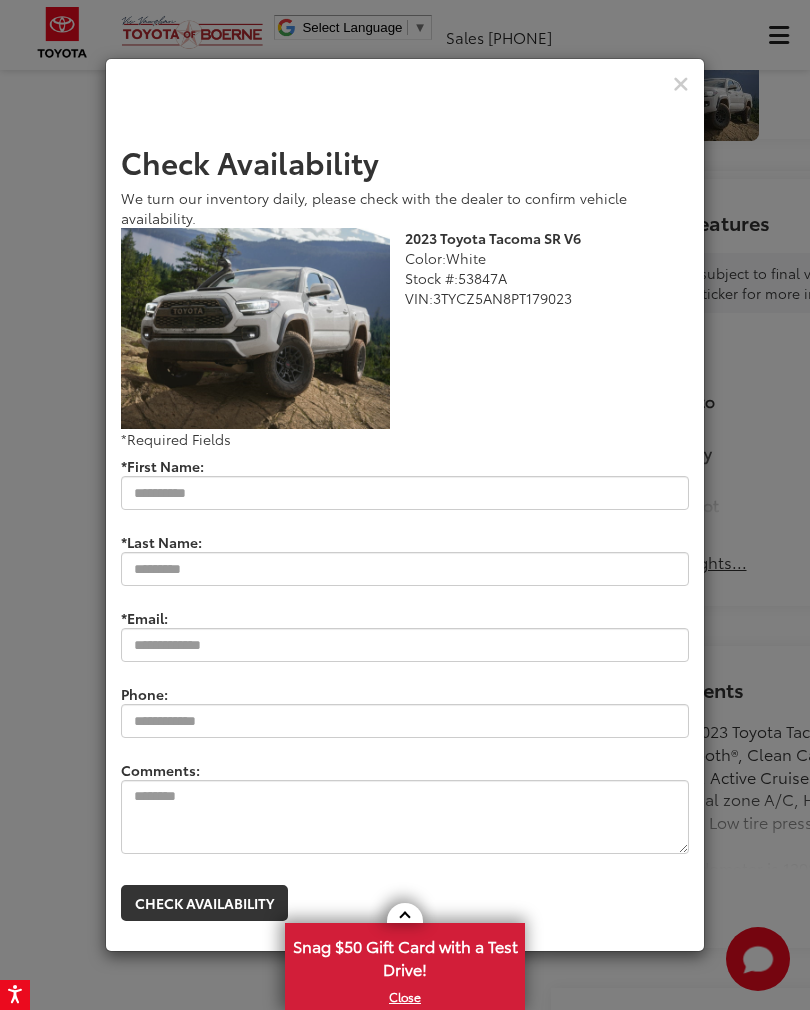 type on "****" 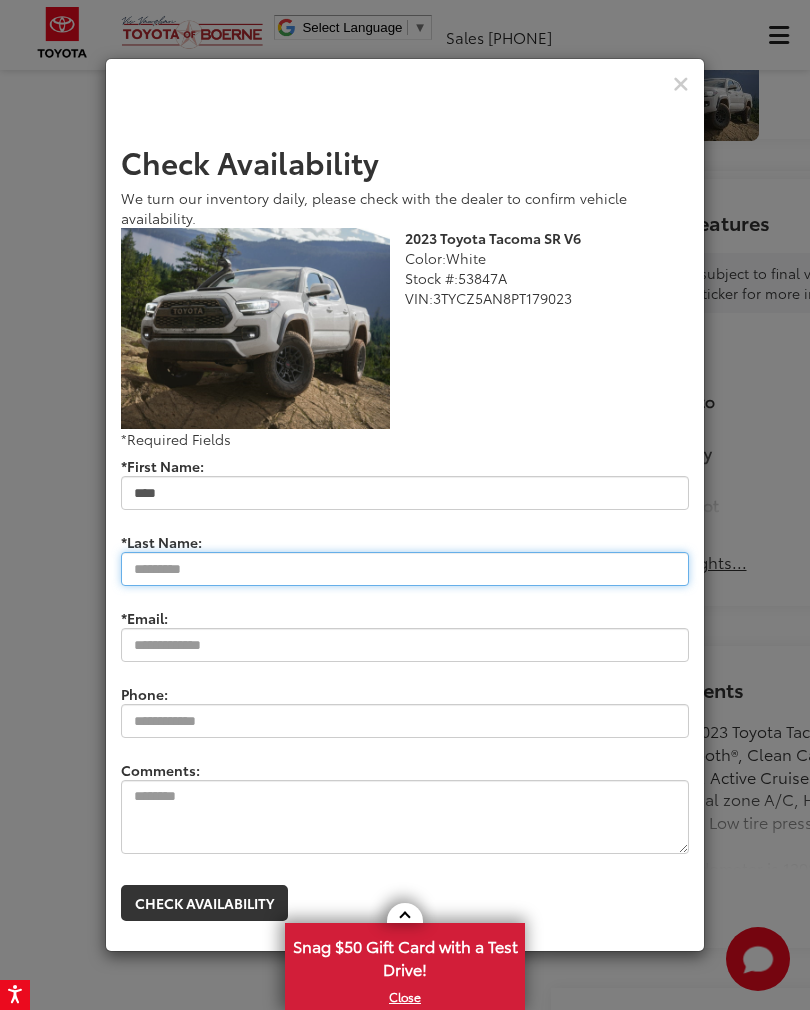 type on "******" 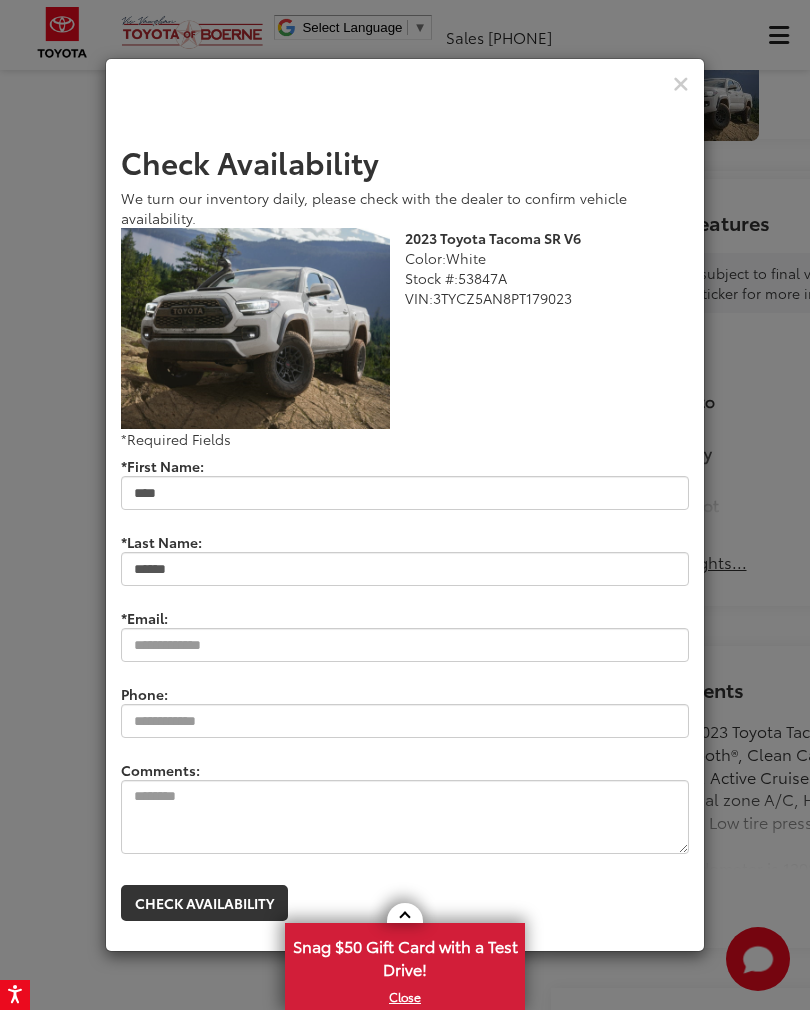 type on "**********" 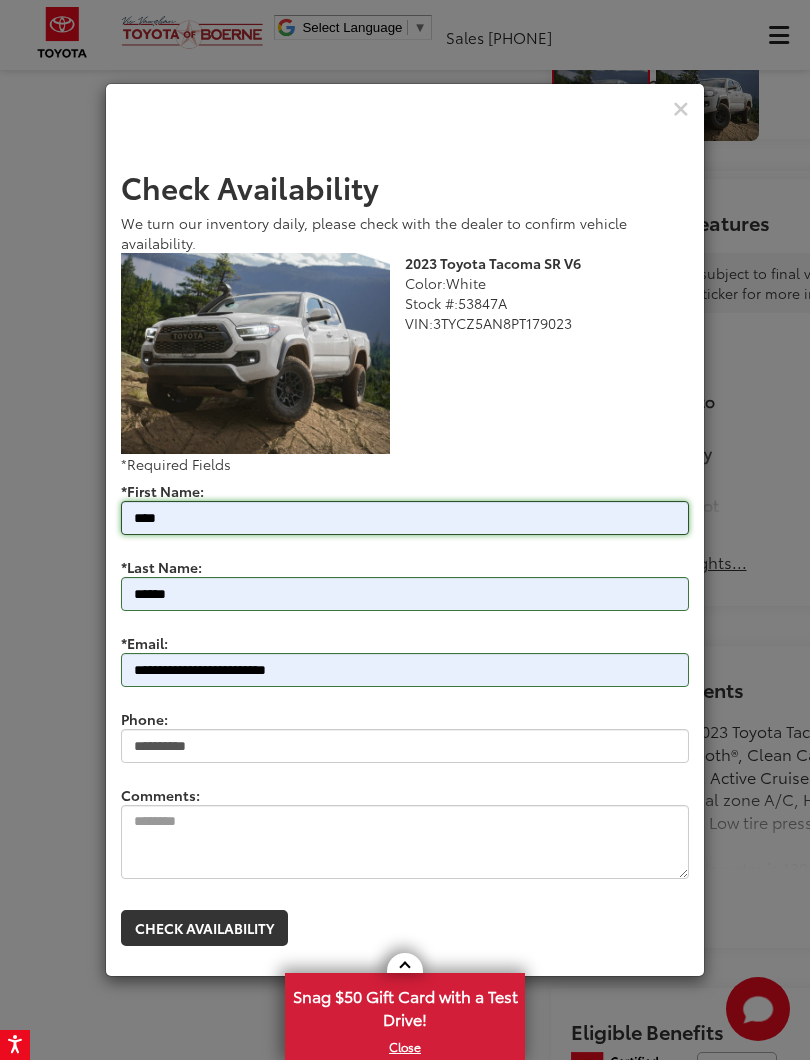 type on "**********" 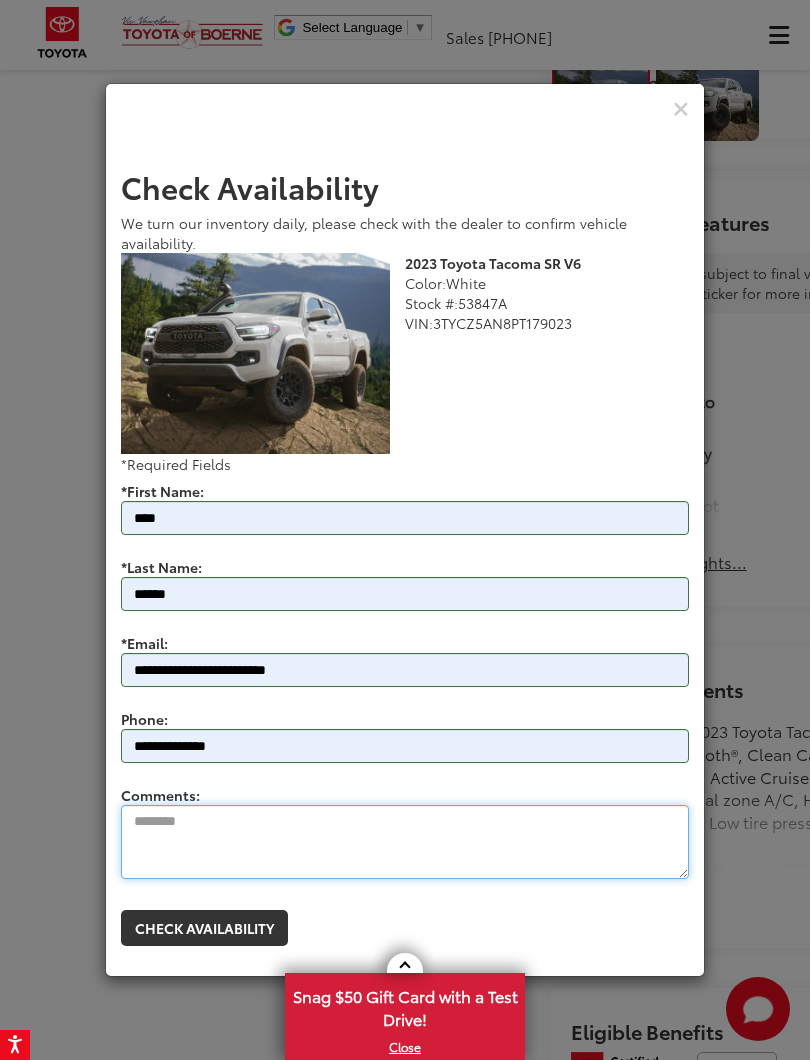 click on "Comments:" at bounding box center [405, 842] 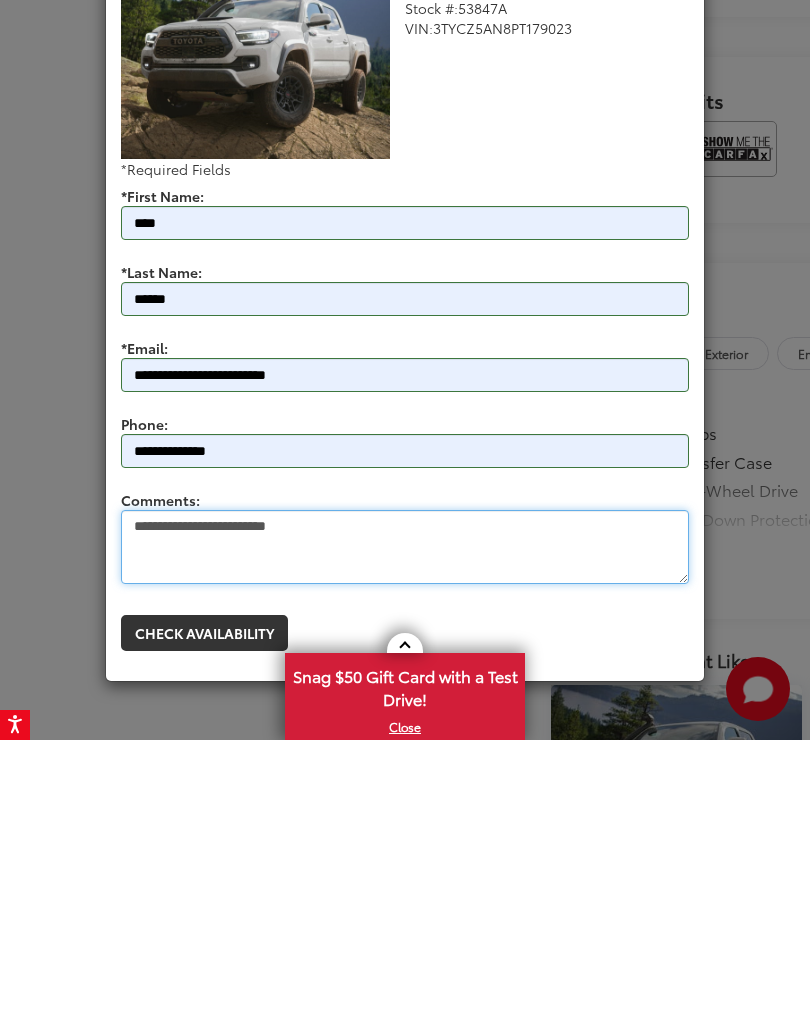 scroll, scrollTop: 1140, scrollLeft: 0, axis: vertical 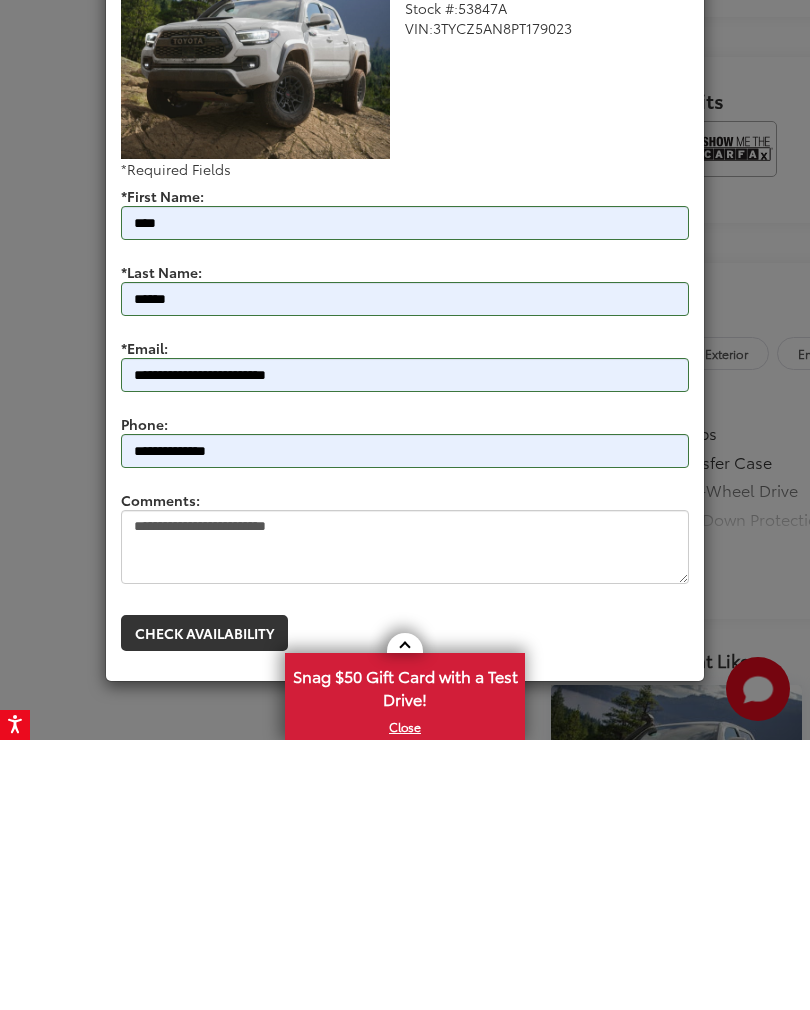 click on "Check Availability" at bounding box center (204, 903) 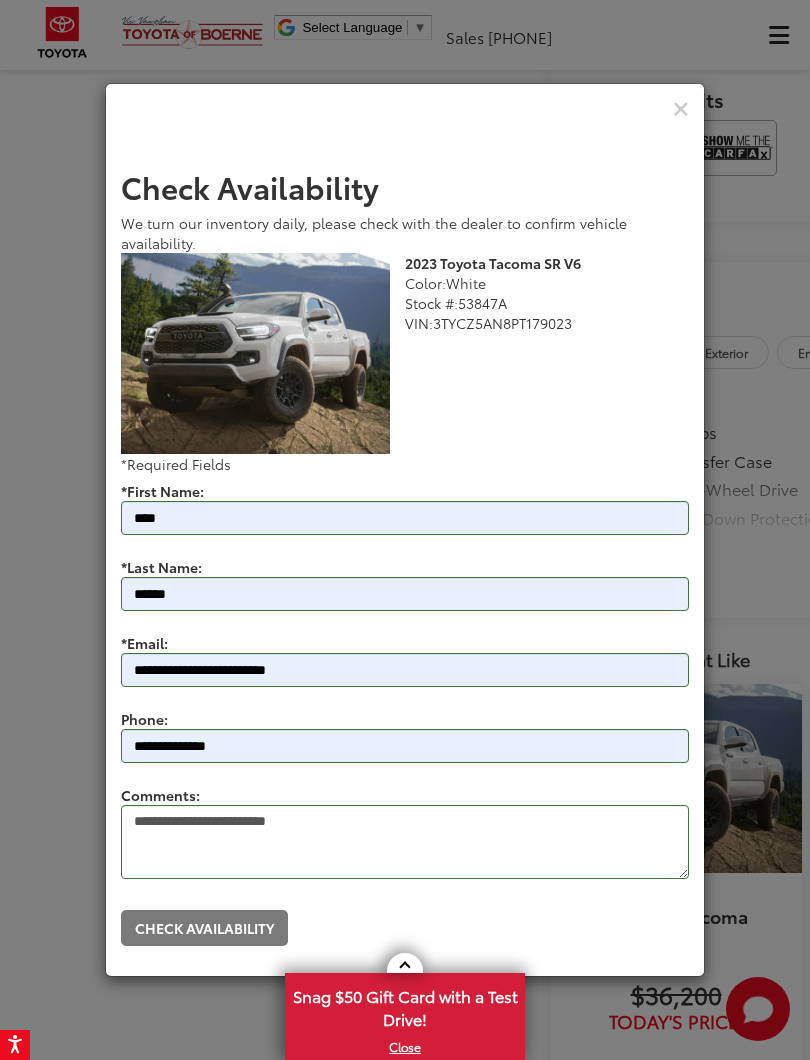 scroll, scrollTop: 0, scrollLeft: 0, axis: both 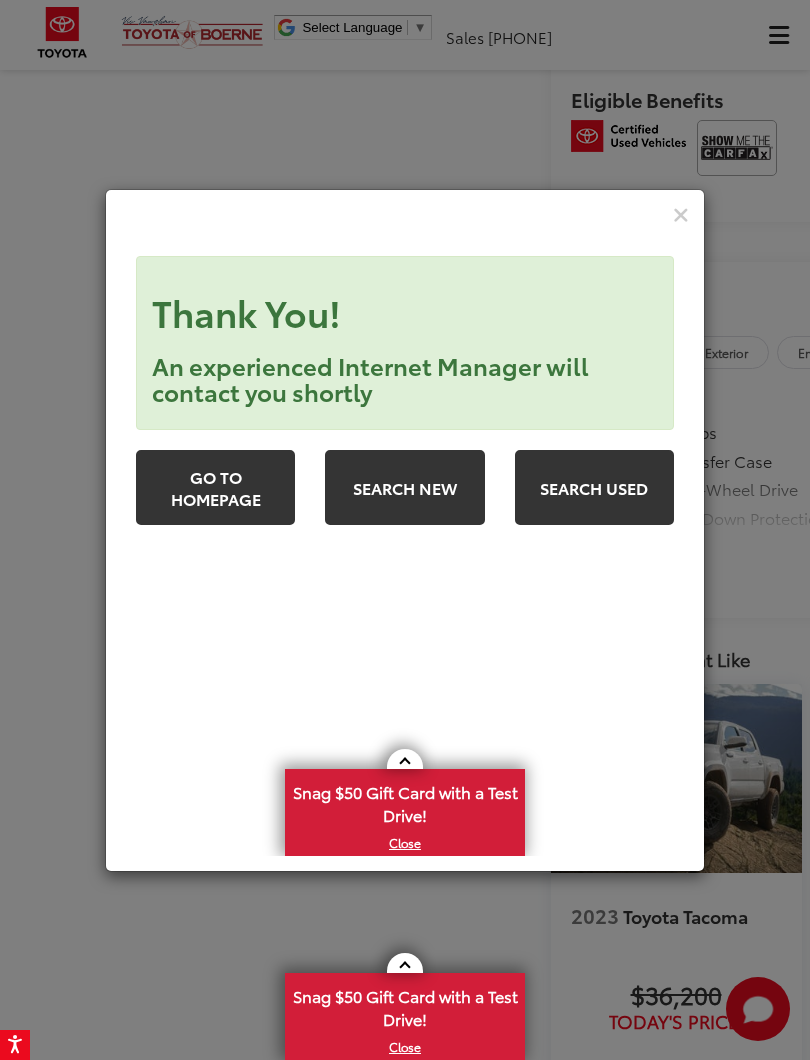click on "**********" at bounding box center [405, 530] 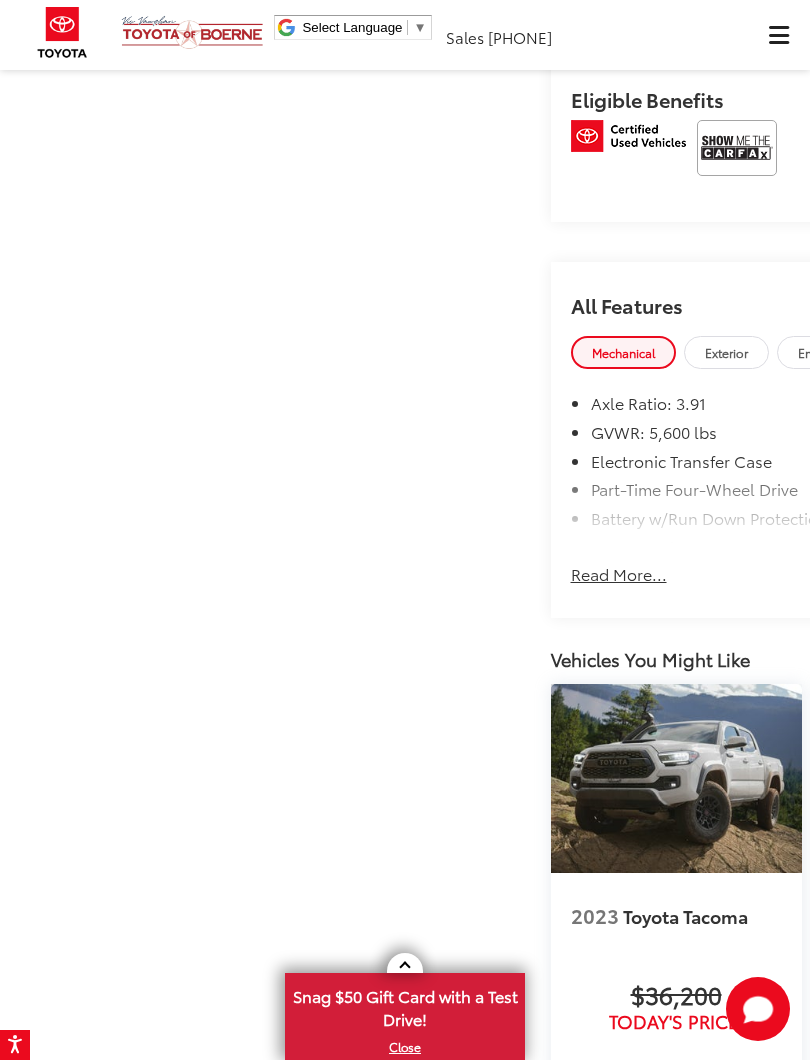 click on "Vic Vaughan Toyota of Boerne
Used Vehicles
2023
Toyota
Tacoma
SR V6
Confirm Availability
Photos
1
/
2
2023   Toyota Tacoma
1
/
2
Gold Certified
2023
Toyota Tacoma
SR V6
Copy Link
Share
Print
Buy
$37,200
Today's Price:
Check Availability
Get Price Now
Value Your Trade
$37,200
Today's Price:
Call for VIP Price
Check Availability
Get Price Now" at bounding box center [405, 407] 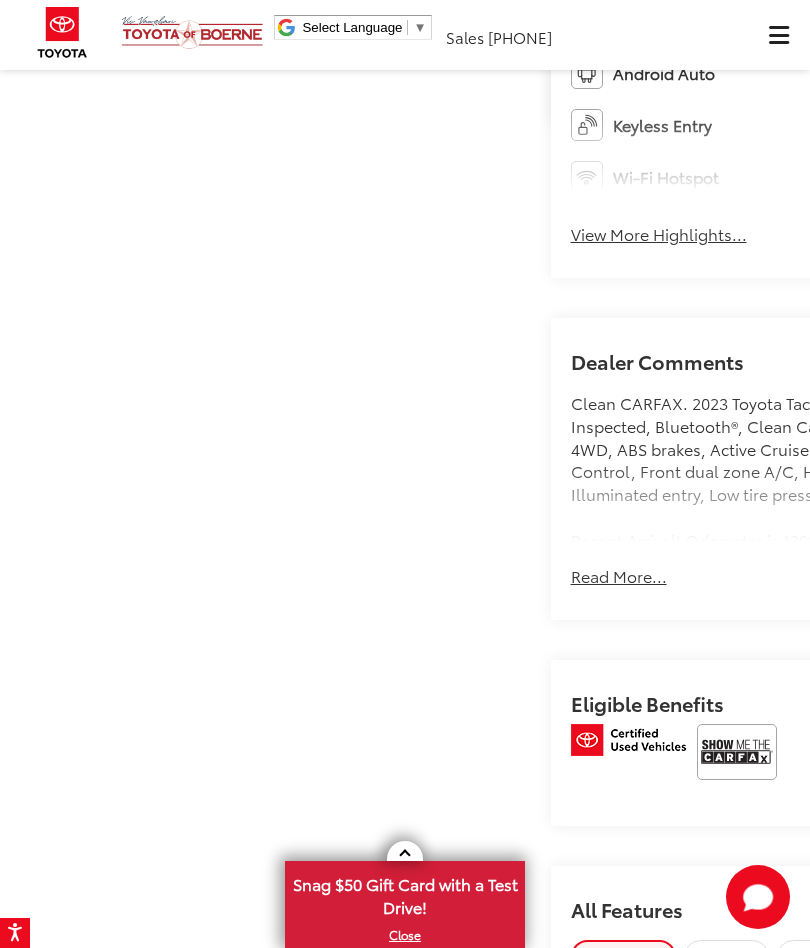 scroll, scrollTop: 806, scrollLeft: 0, axis: vertical 